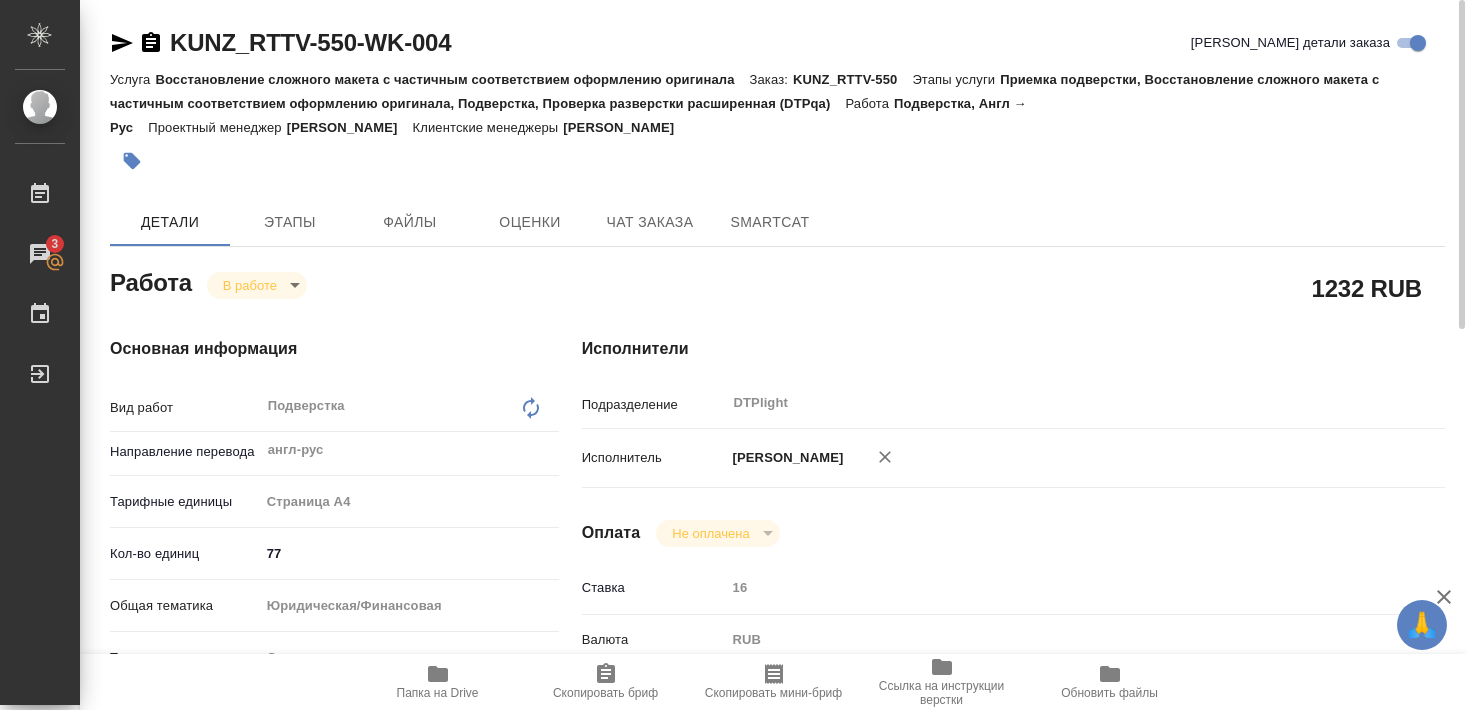 scroll, scrollTop: 0, scrollLeft: 0, axis: both 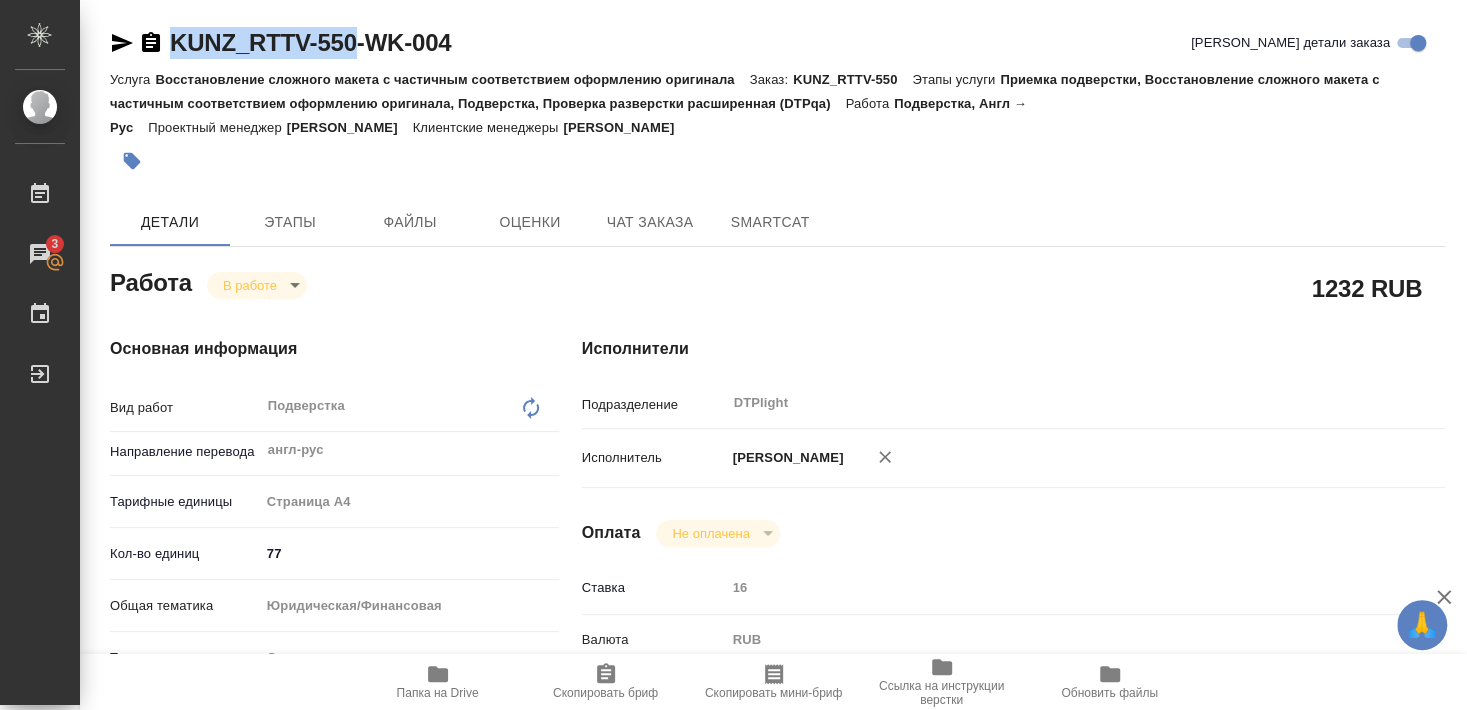 drag, startPoint x: 168, startPoint y: 59, endPoint x: 354, endPoint y: 55, distance: 186.043 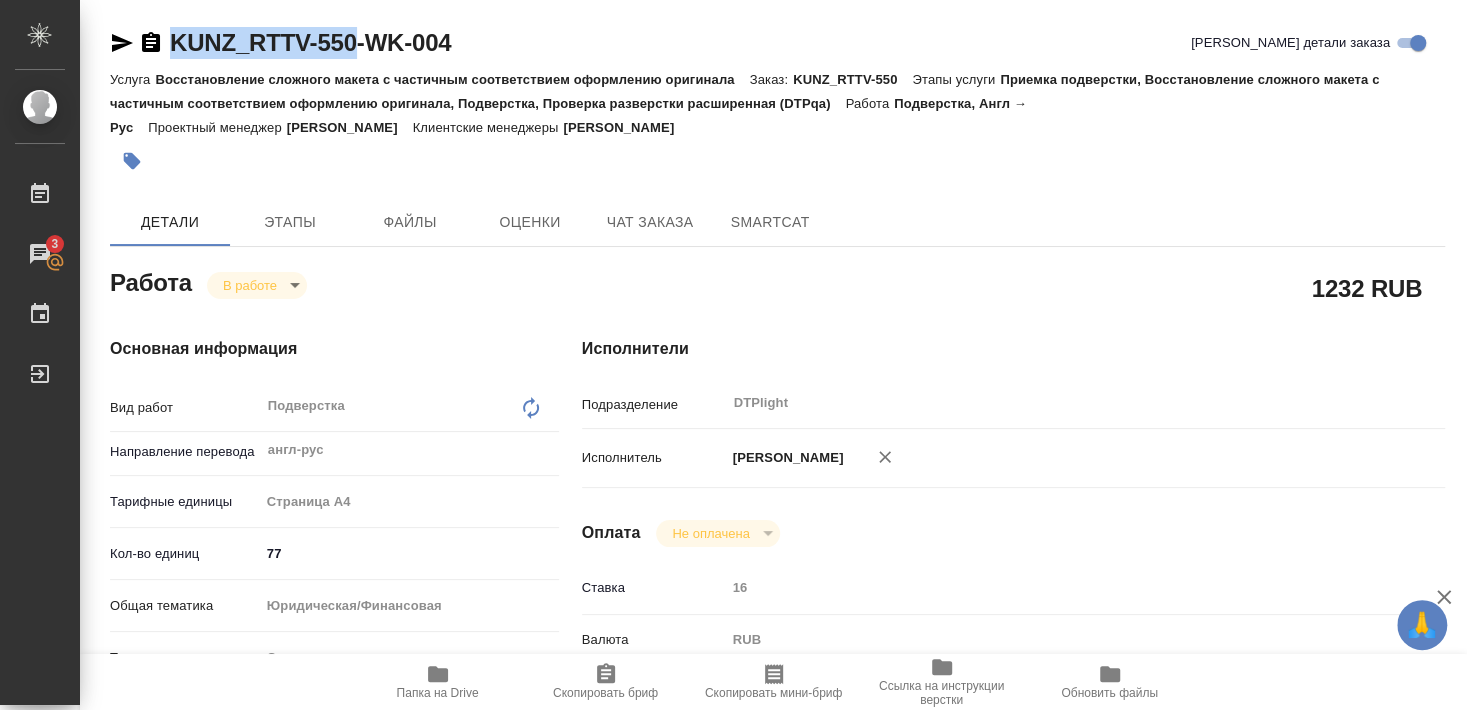 copy on "KUNZ_RTTV-550" 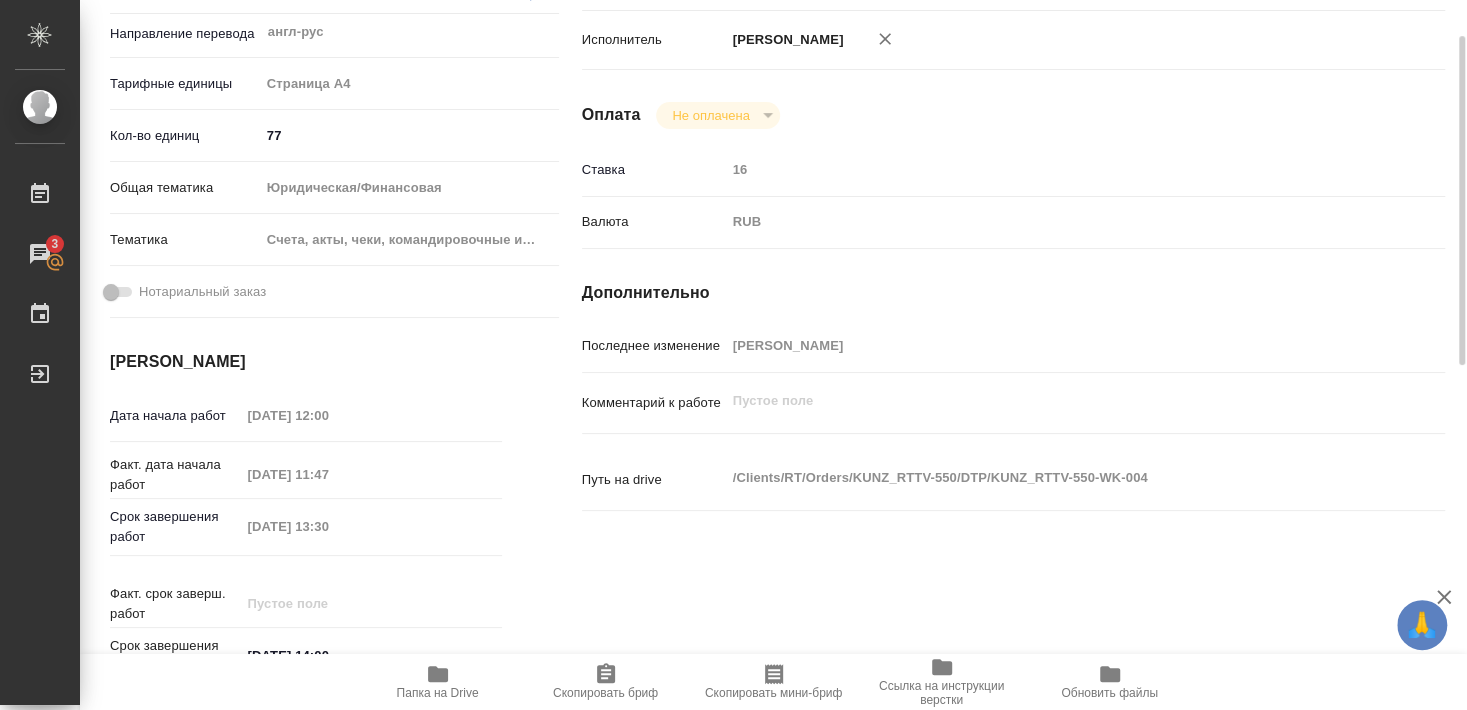 scroll, scrollTop: 202, scrollLeft: 0, axis: vertical 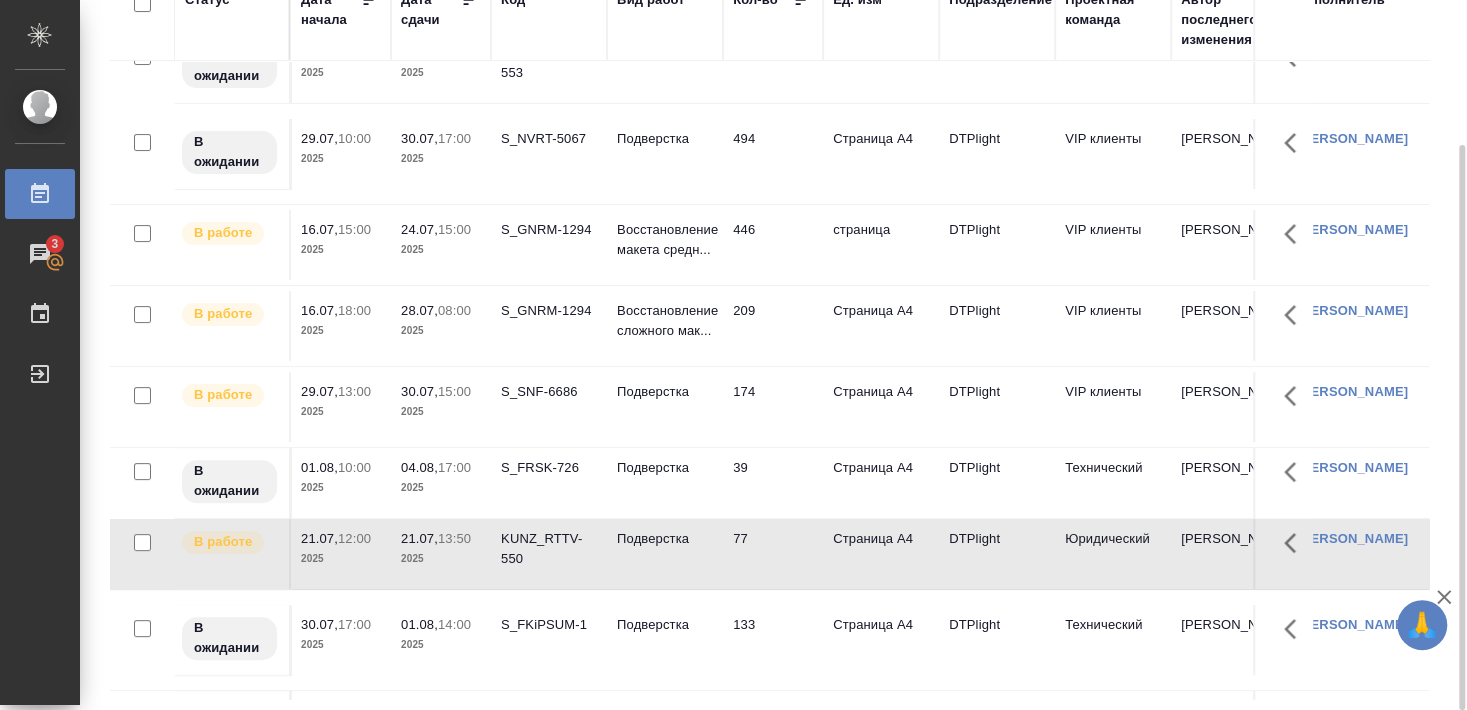 click on "S_SNF-6686" at bounding box center (549, -23) 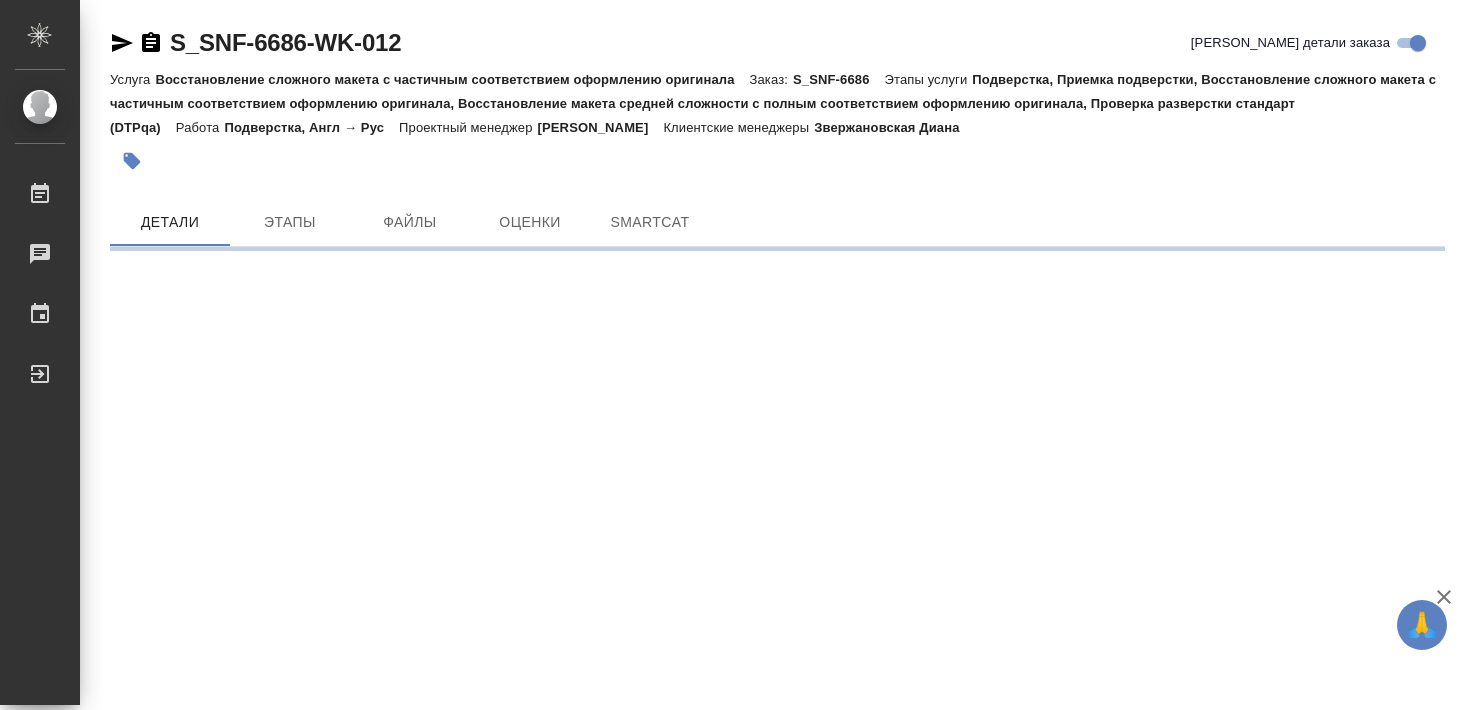 scroll, scrollTop: 0, scrollLeft: 0, axis: both 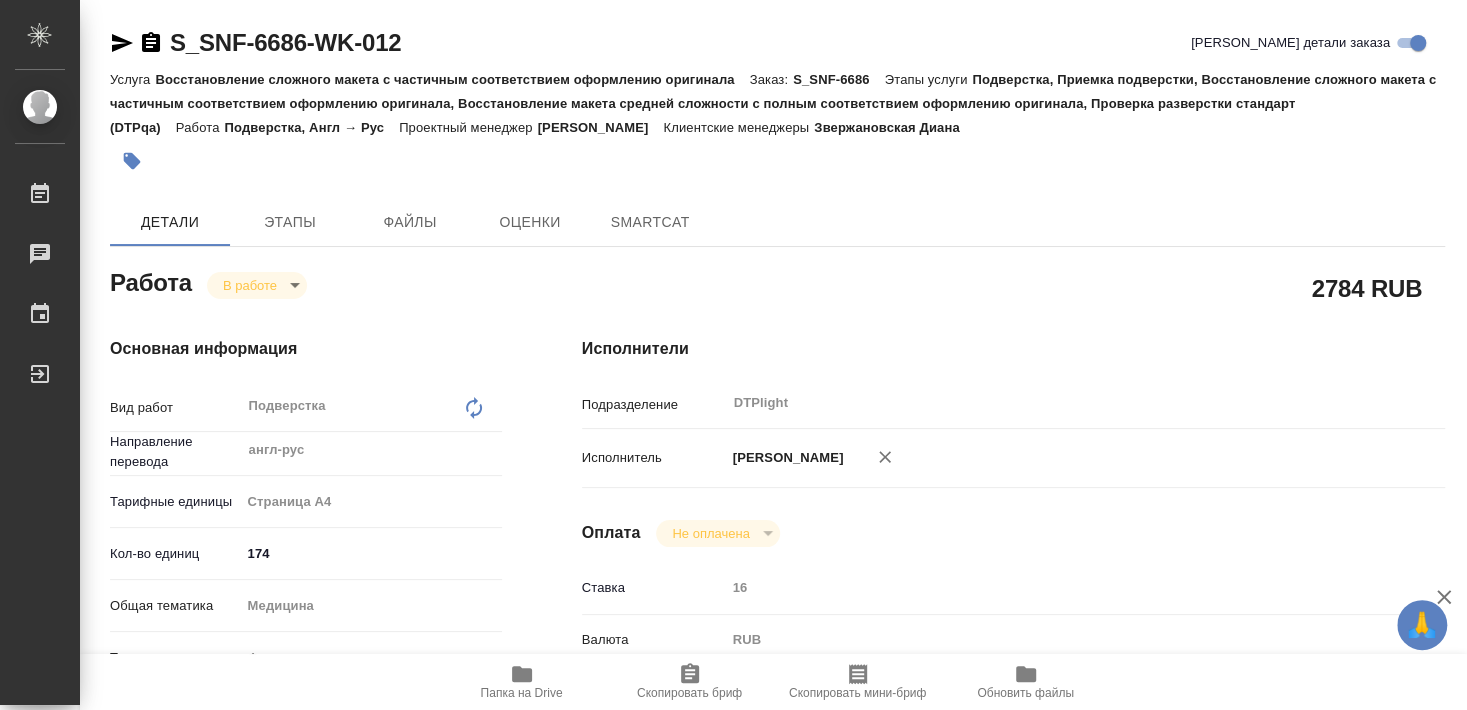 type on "x" 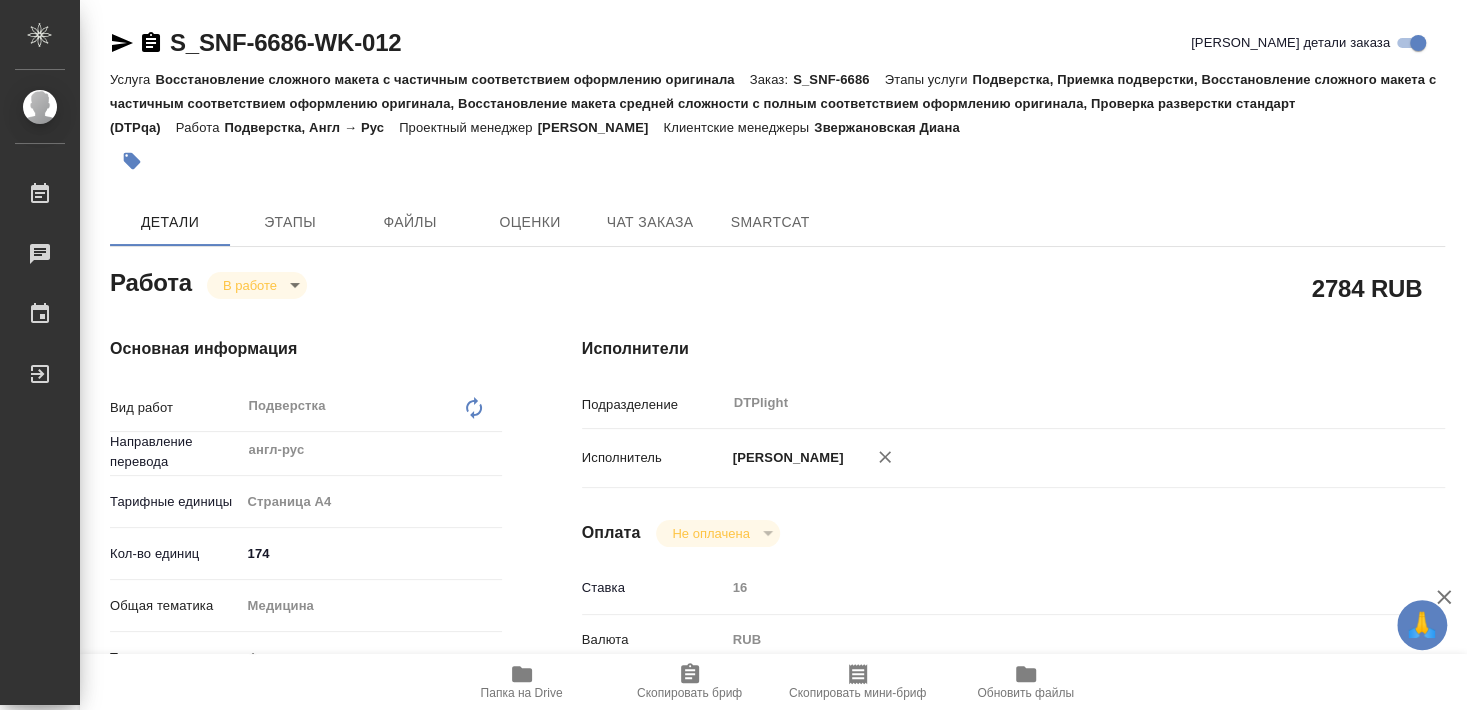 type on "x" 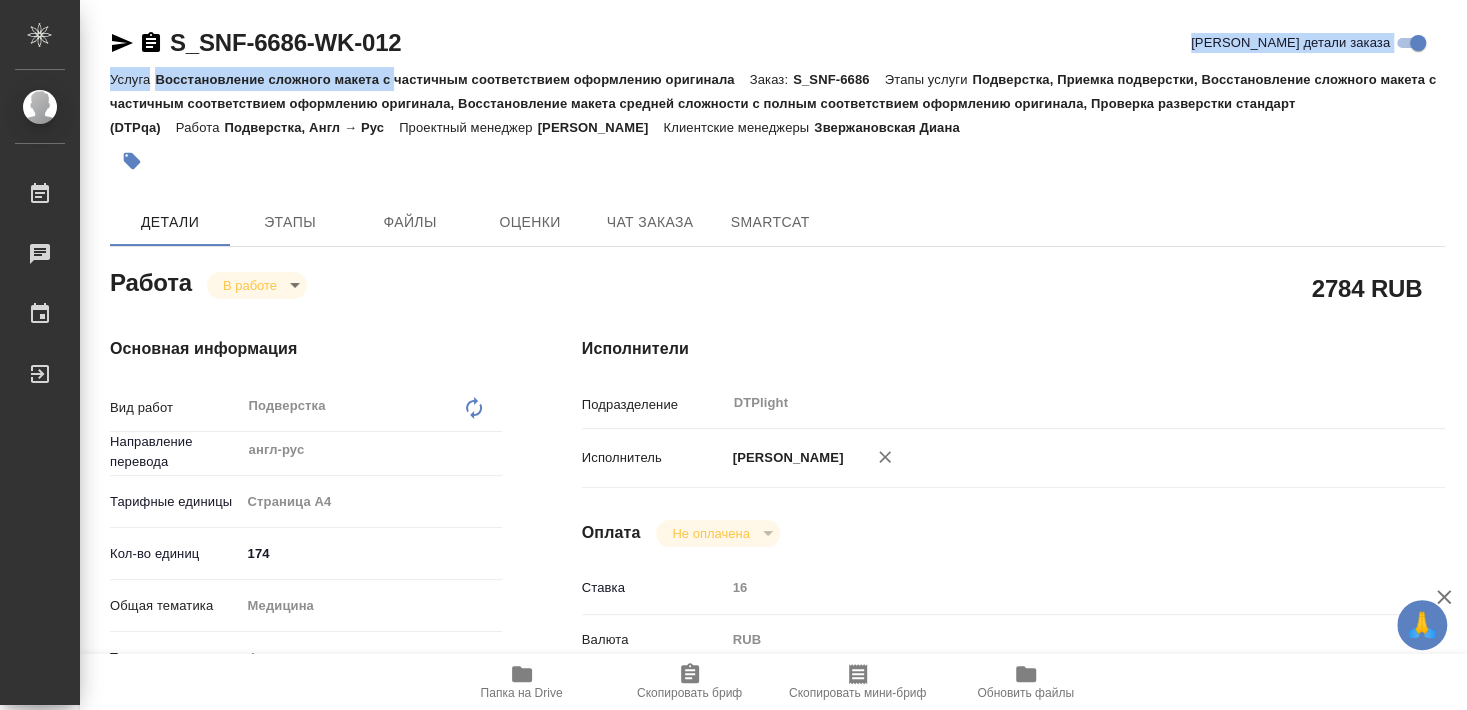 type on "x" 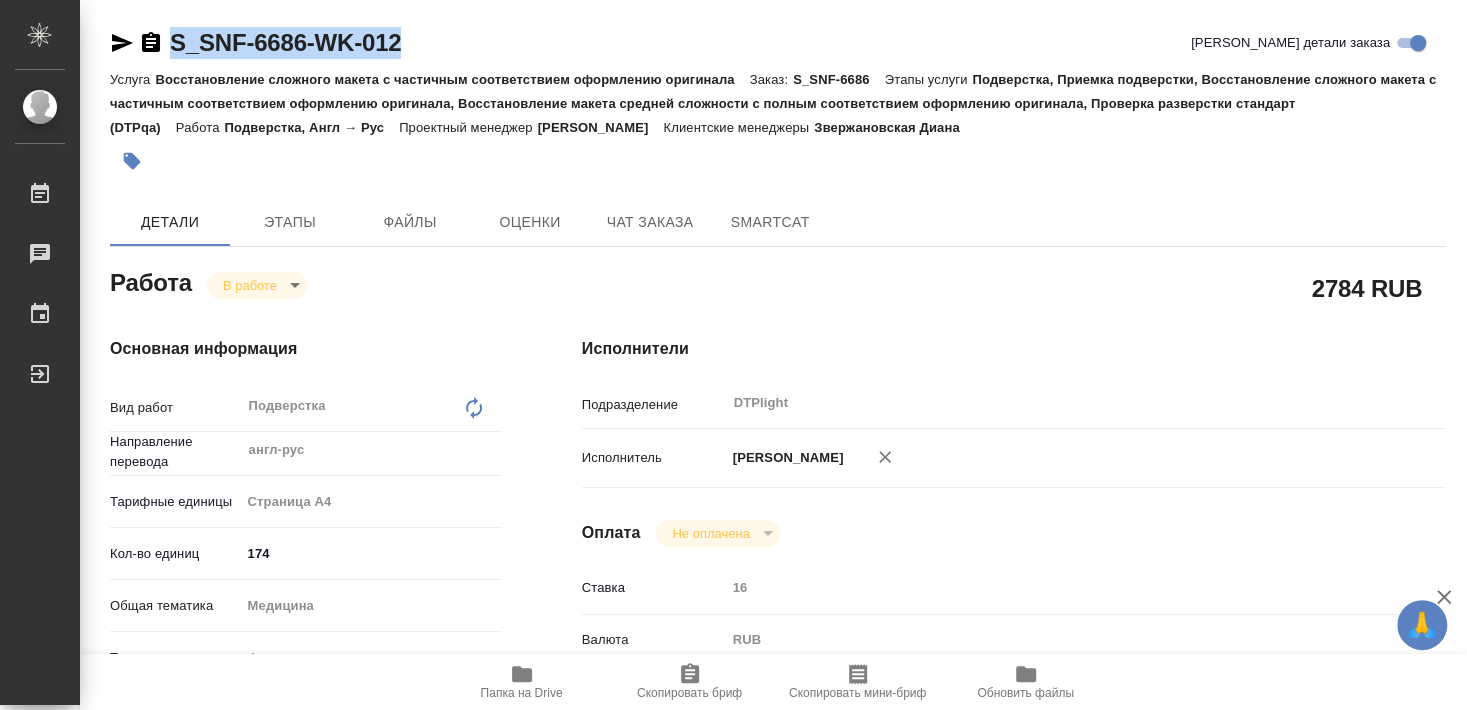 drag, startPoint x: 168, startPoint y: 61, endPoint x: 416, endPoint y: 41, distance: 248.80515 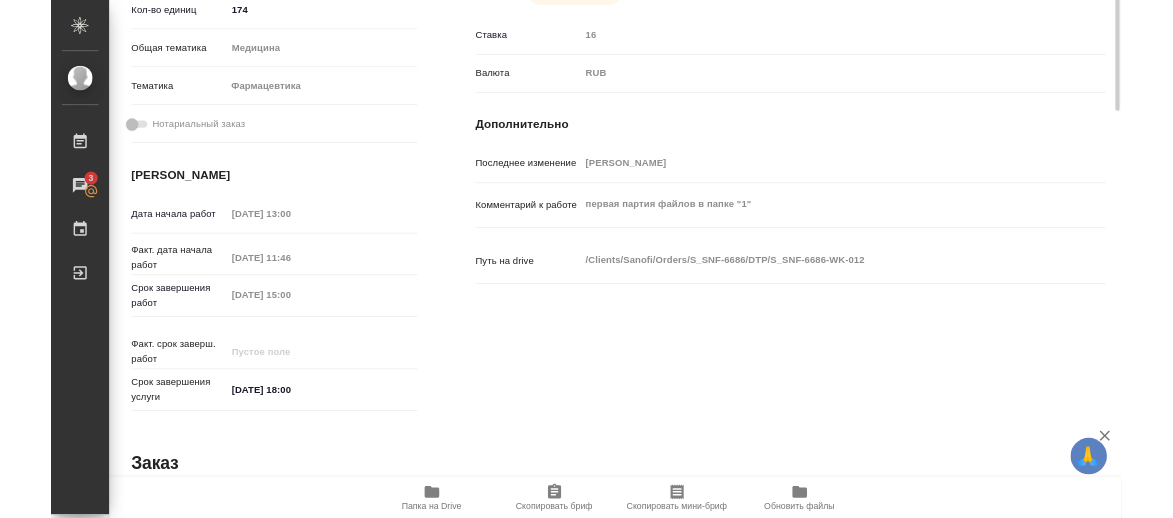 scroll, scrollTop: 324, scrollLeft: 0, axis: vertical 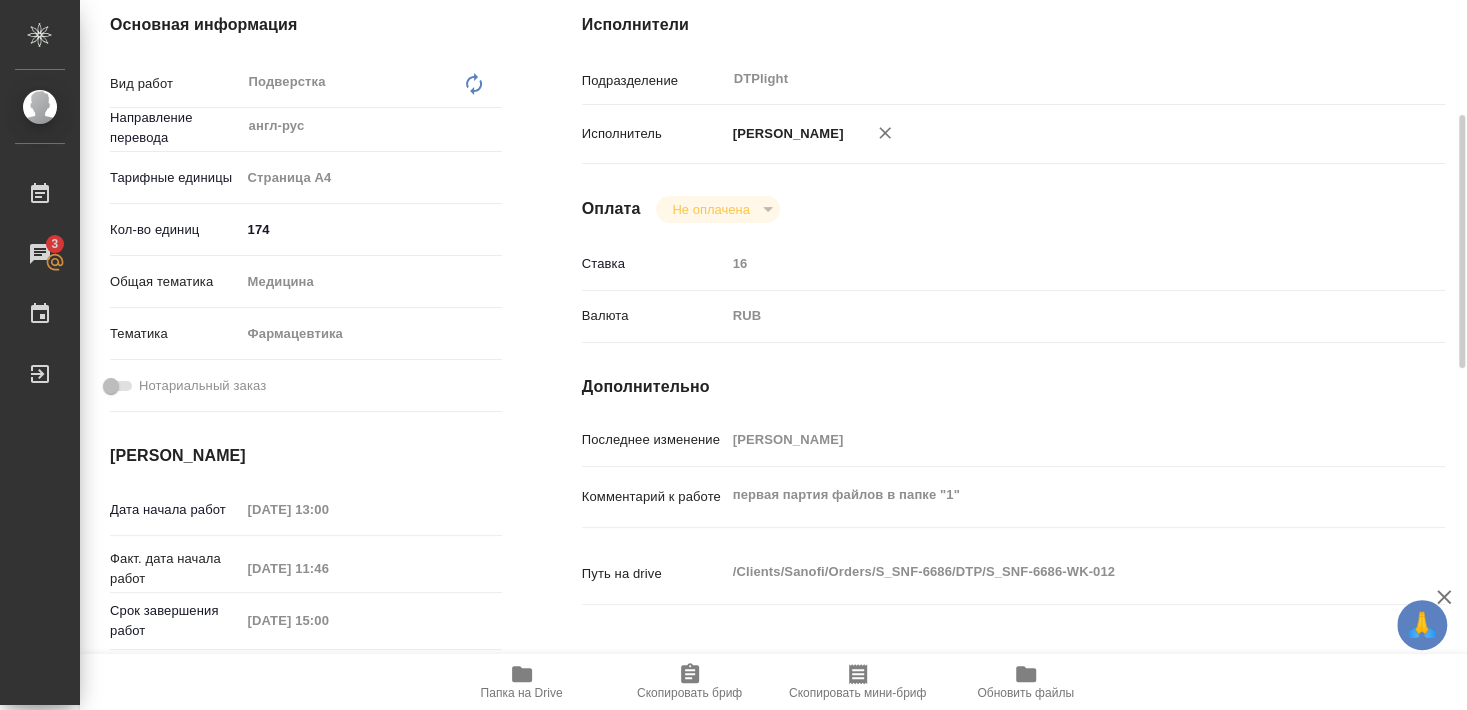 type on "x" 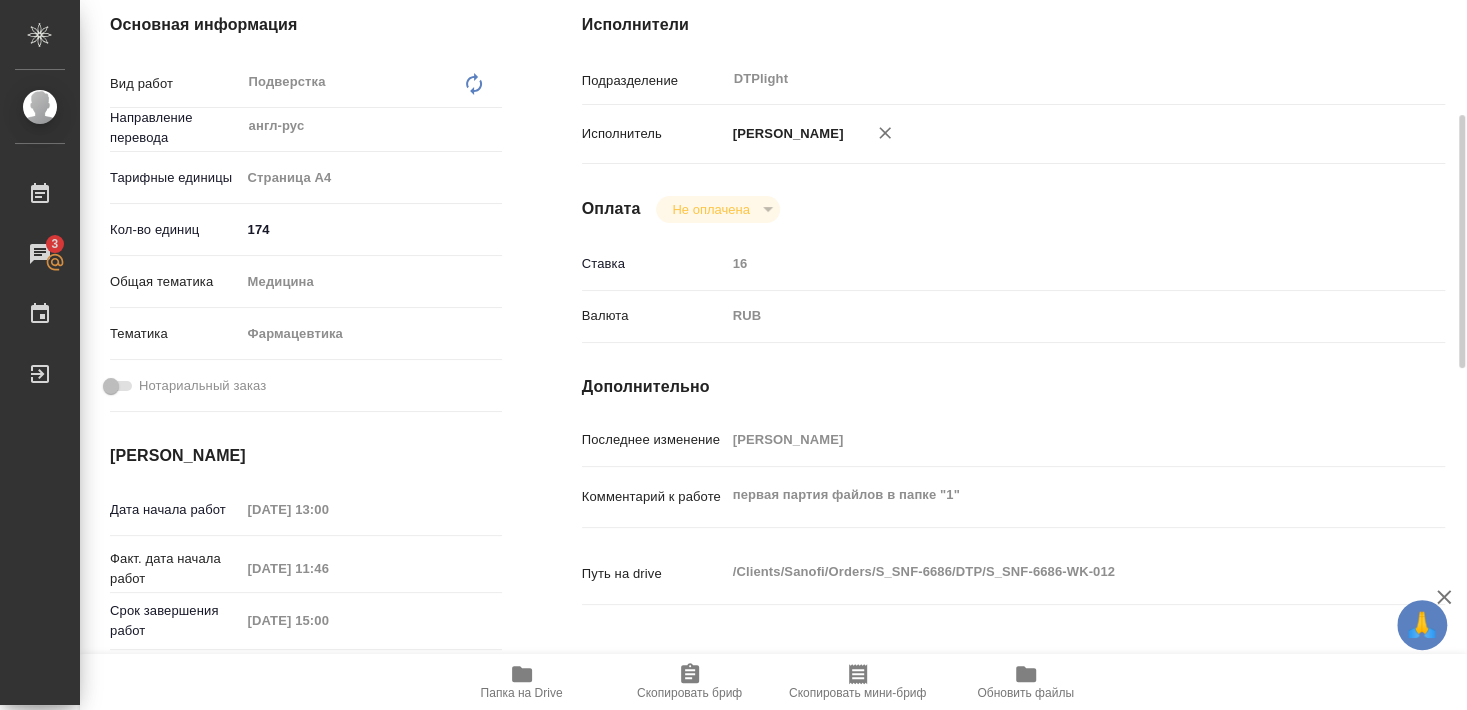 type on "x" 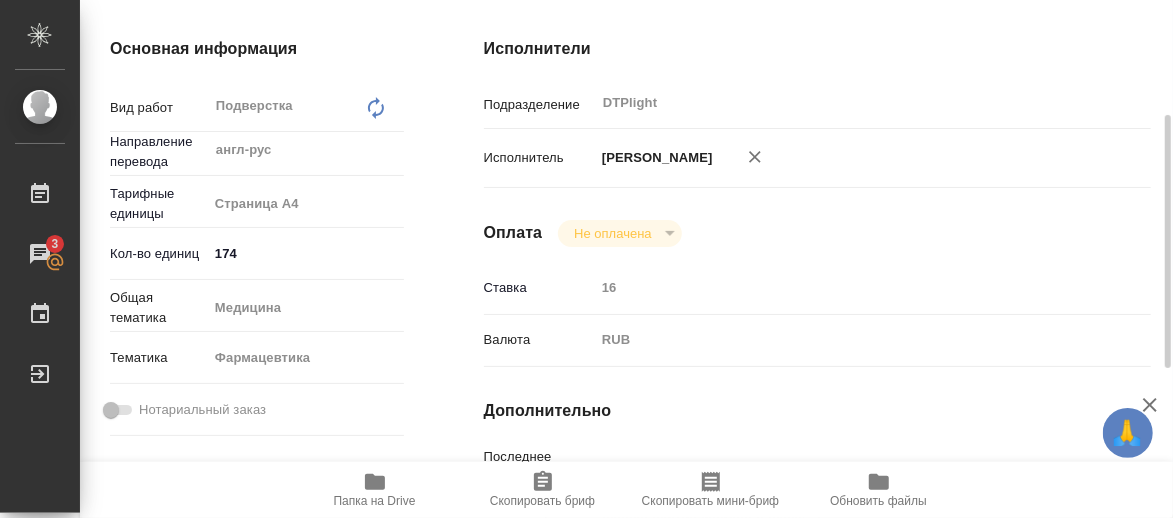 type on "x" 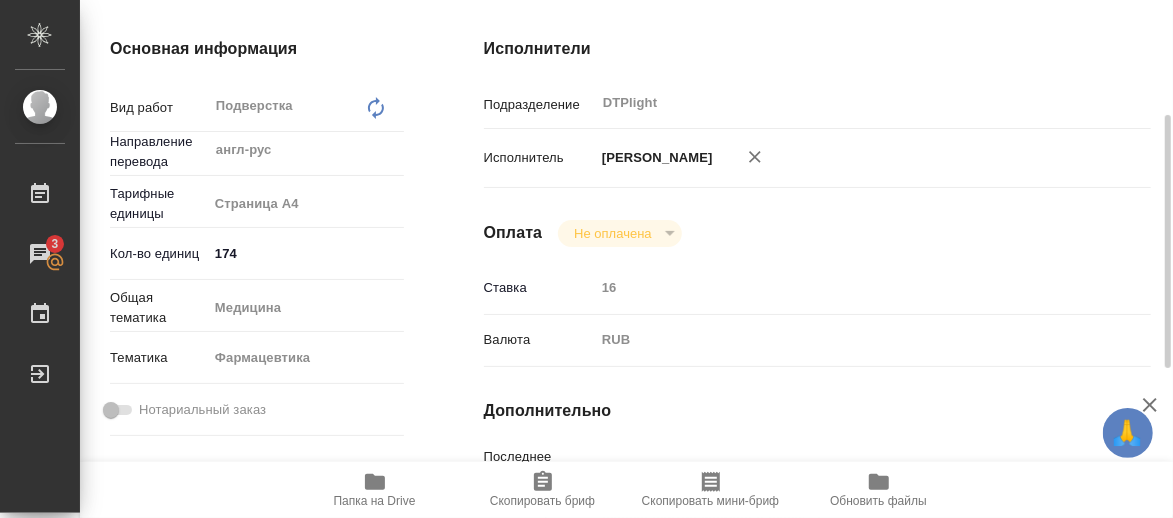 drag, startPoint x: 445, startPoint y: 388, endPoint x: 486, endPoint y: 335, distance: 67.00746 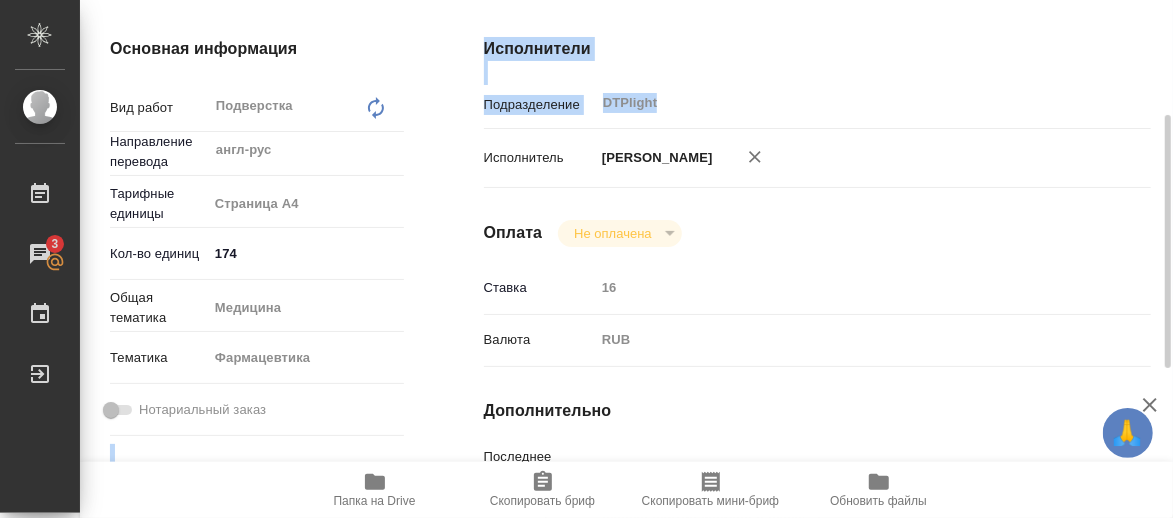 click on "Исполнители Подразделение DTPlight ​ Исполнитель Бартеньева Светлана Владимировна Оплата Не оплачена notPayed Ставка 16 Валюта RUB RUB Дополнительно Последнее изменение Горшкова Валентина Комментарий к работе первая партия файлов в папке "1" x Путь на drive /Clients/Sanofi/Orders/S_SNF-6686/DTP/S_SNF-6686-WK-012 x" at bounding box center (817, 434) 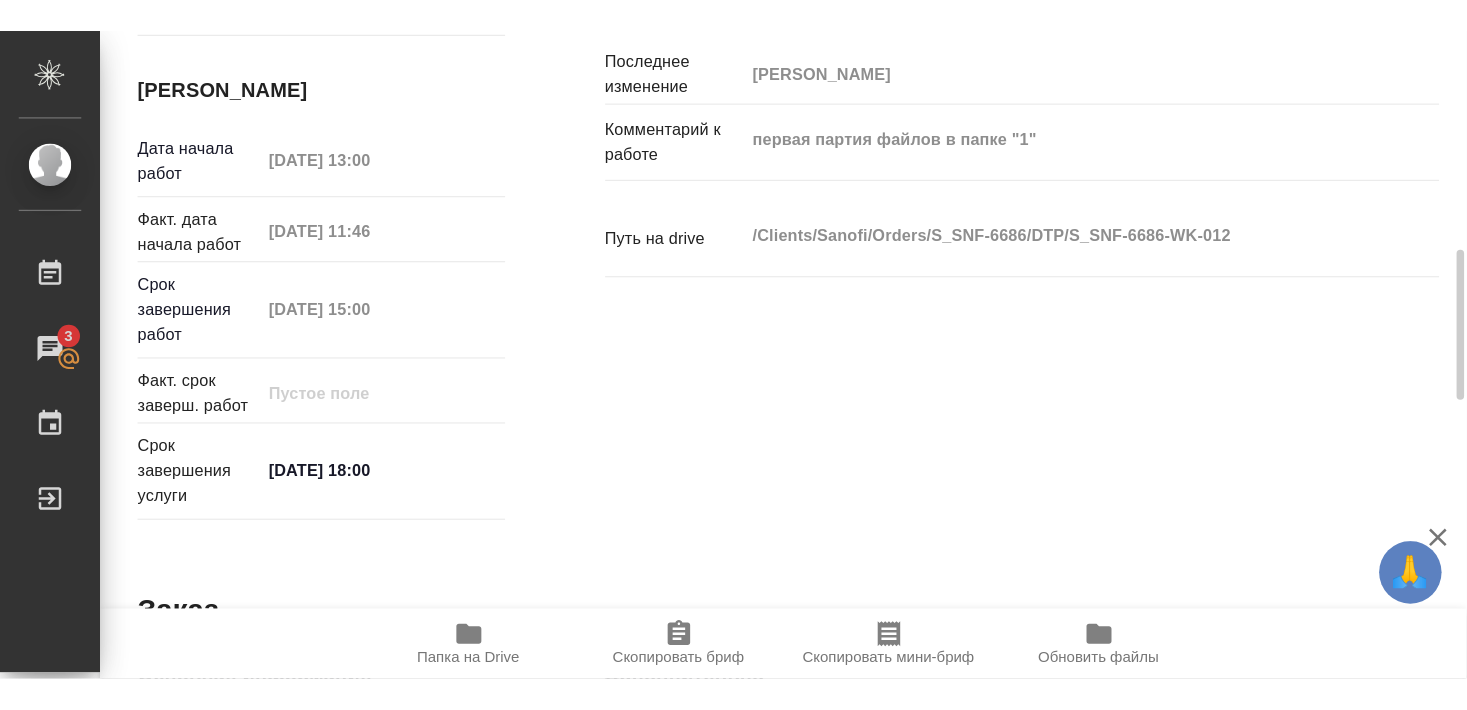 scroll, scrollTop: 972, scrollLeft: 0, axis: vertical 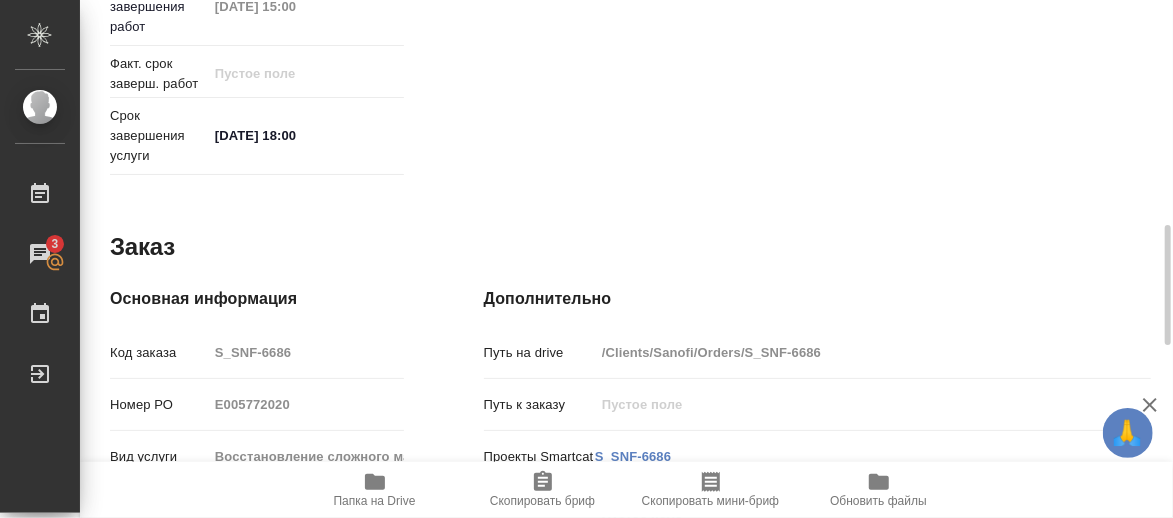click 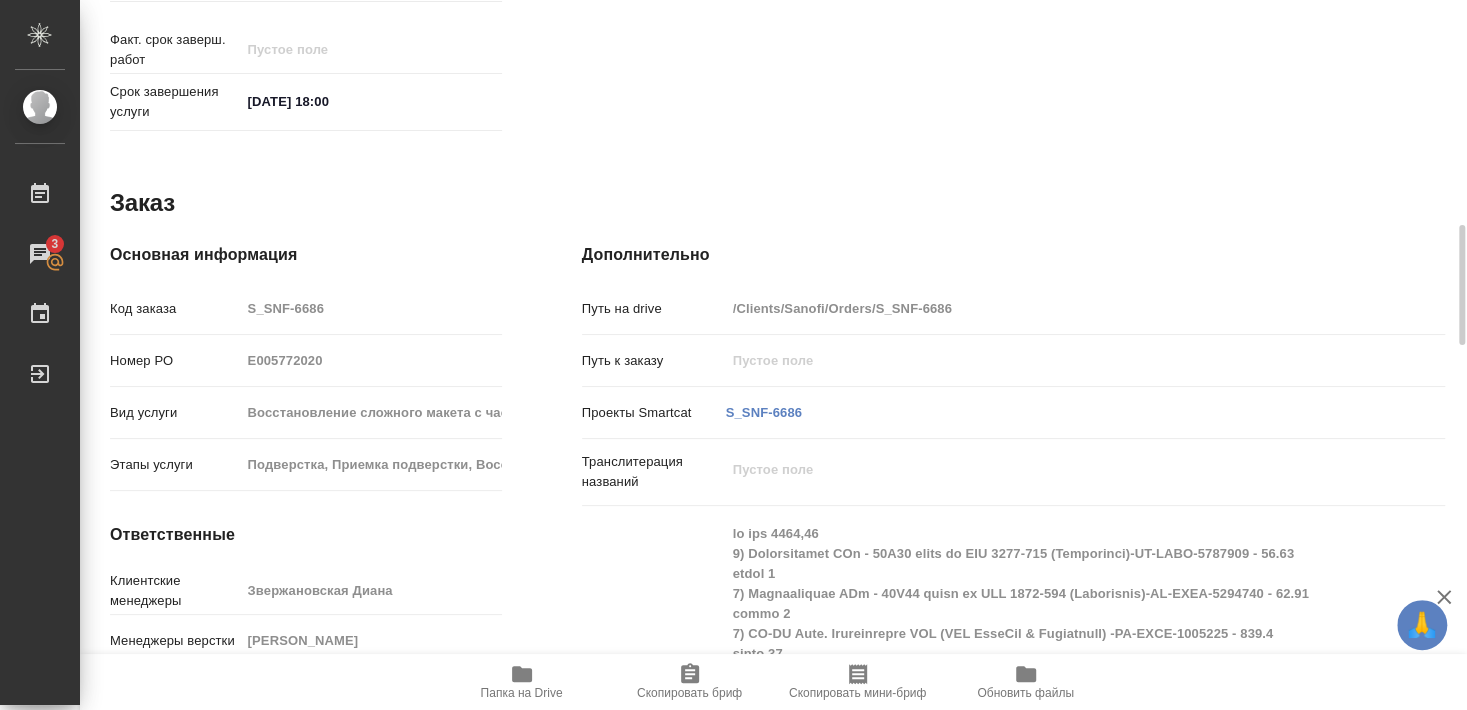 type on "x" 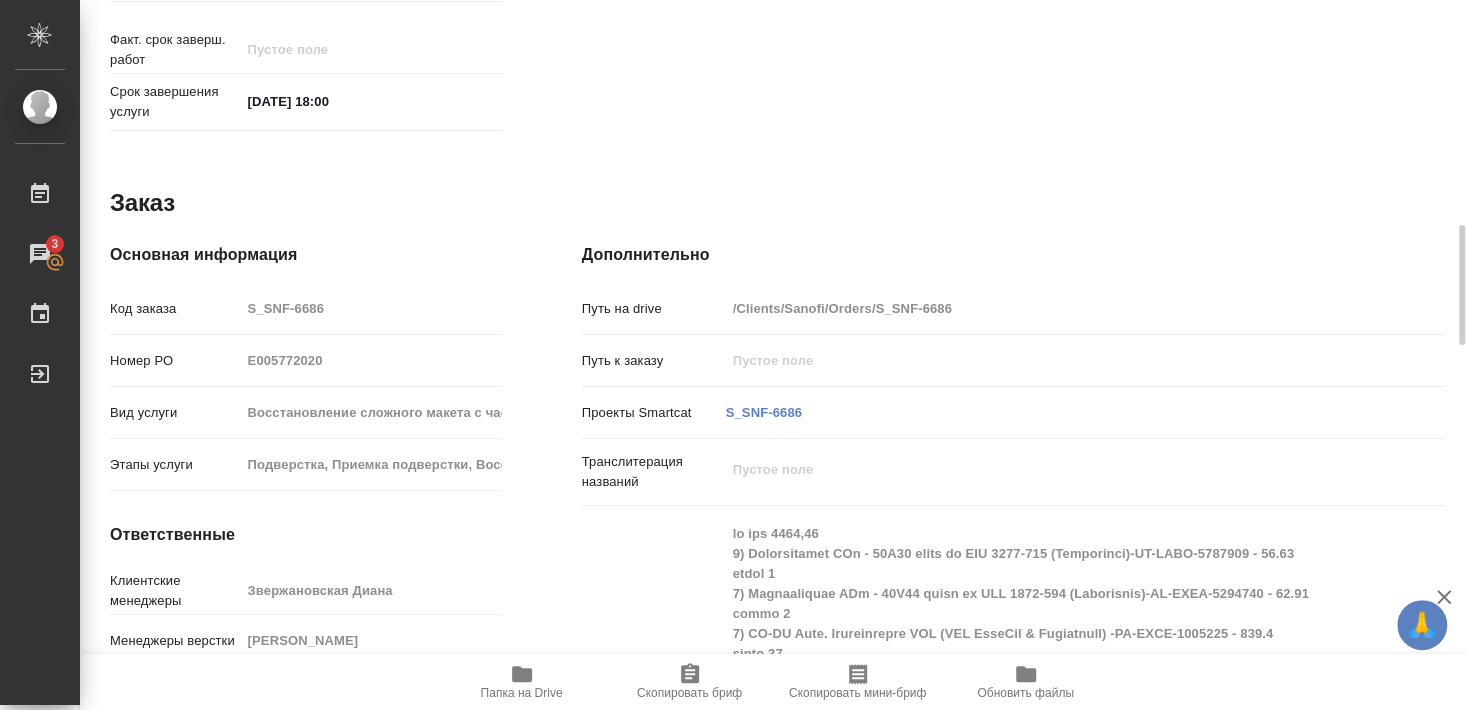 type on "x" 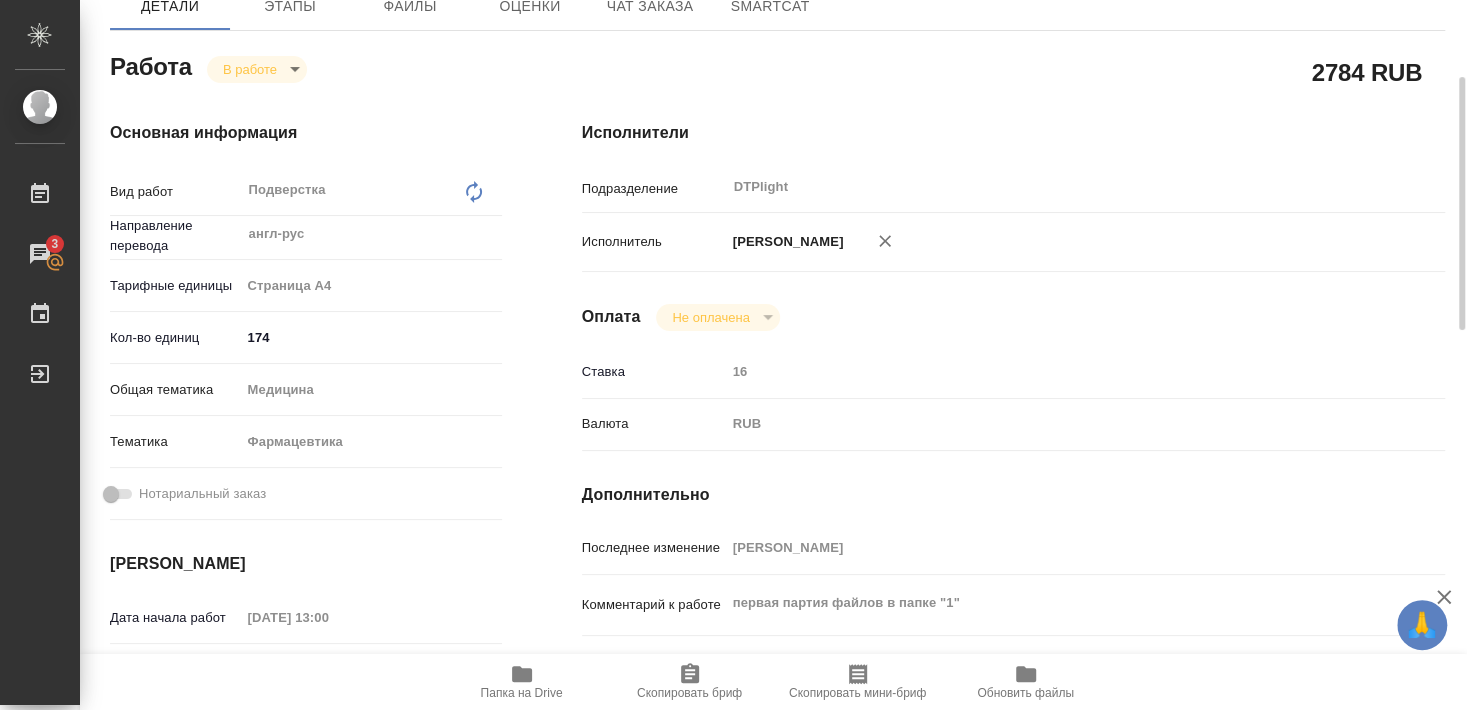 scroll, scrollTop: 0, scrollLeft: 0, axis: both 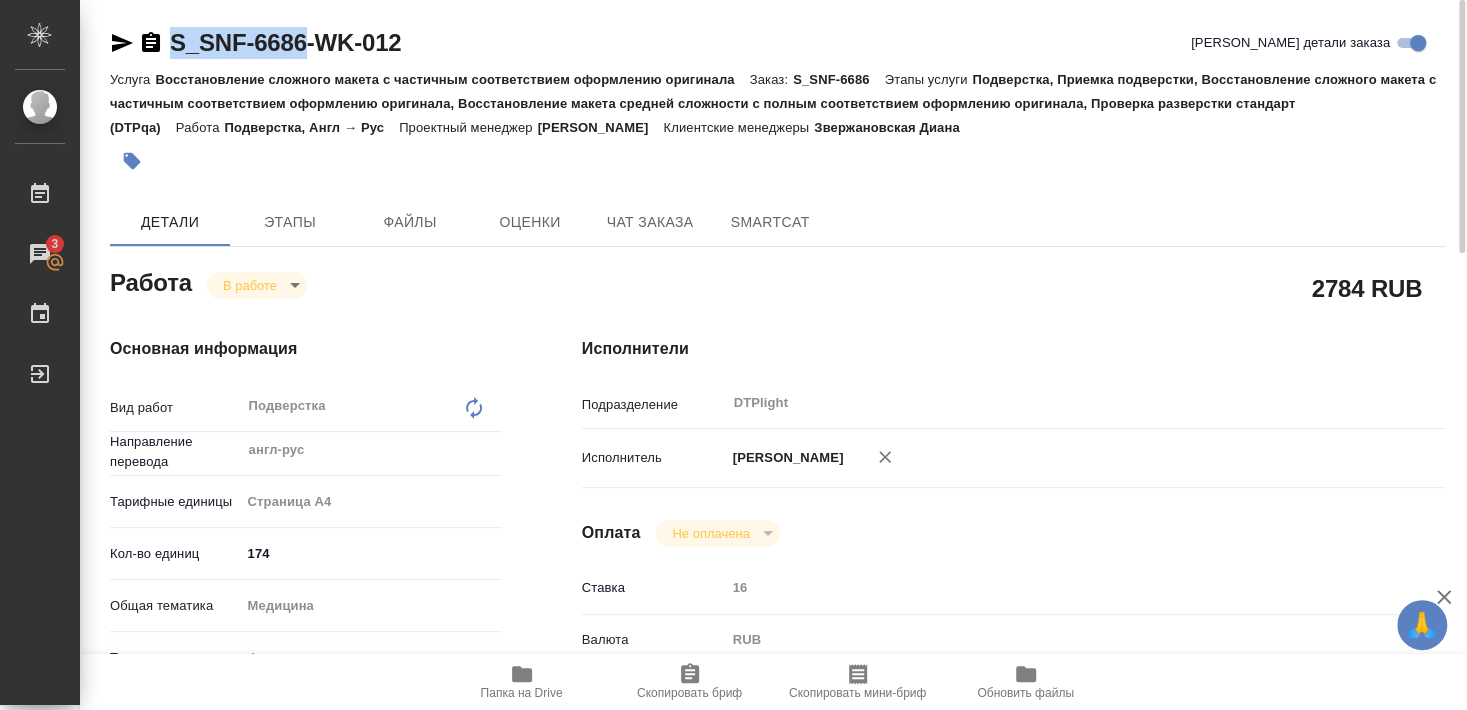 drag, startPoint x: 165, startPoint y: 58, endPoint x: 304, endPoint y: 55, distance: 139.03236 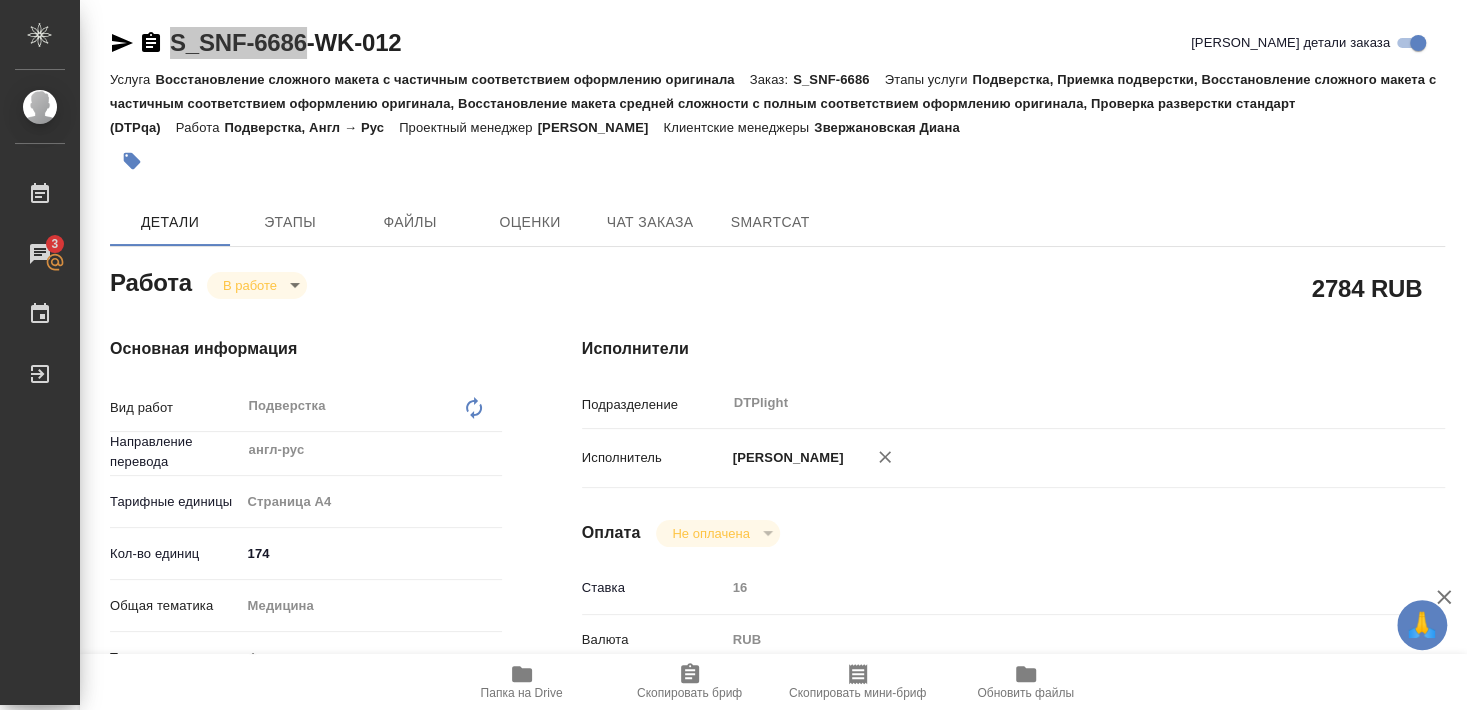 type on "x" 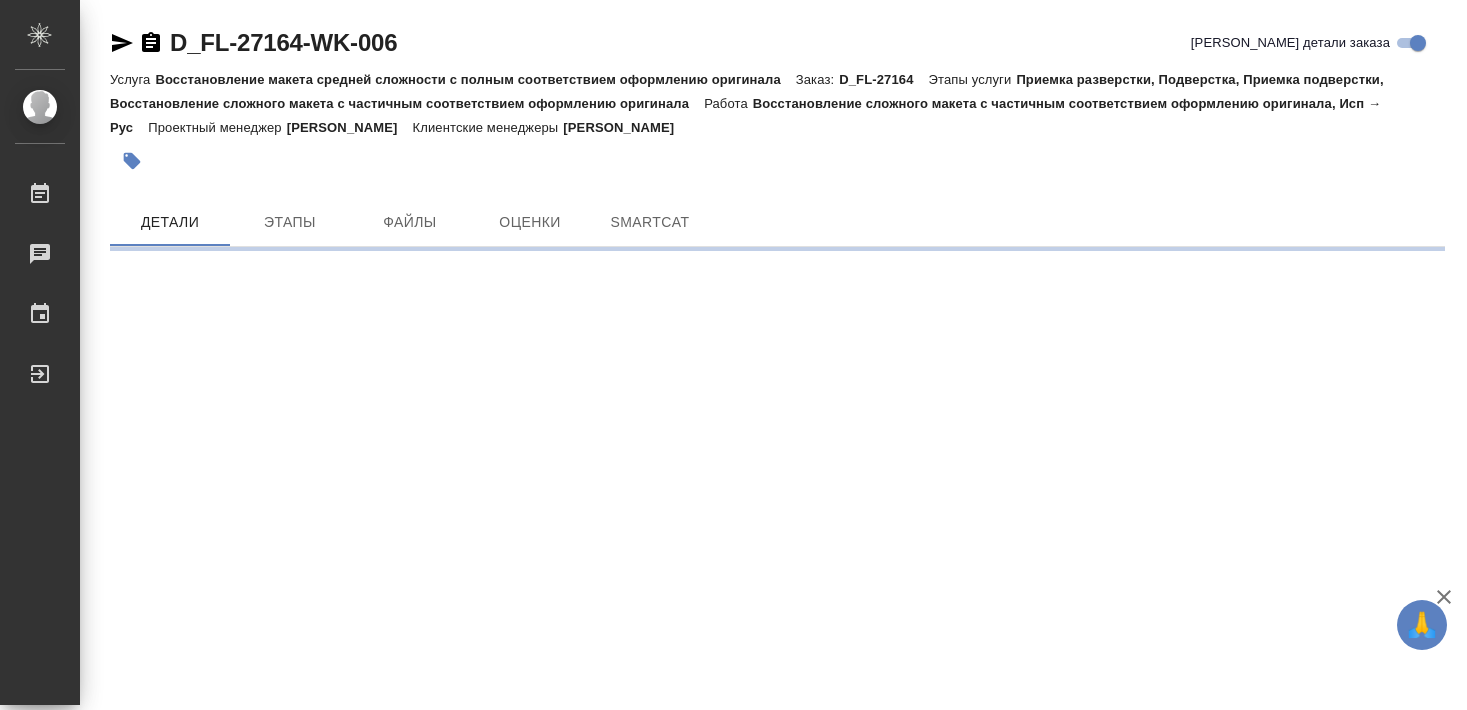 scroll, scrollTop: 0, scrollLeft: 0, axis: both 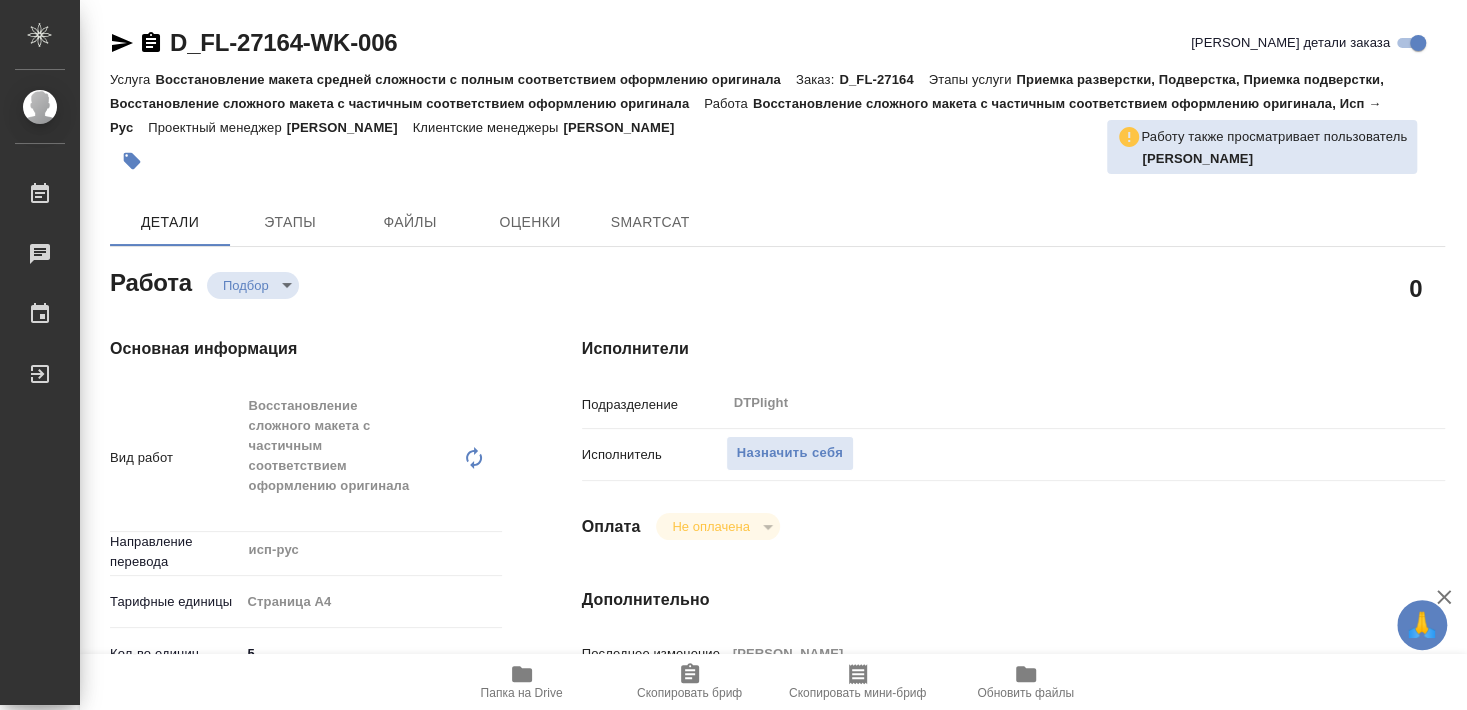 type on "x" 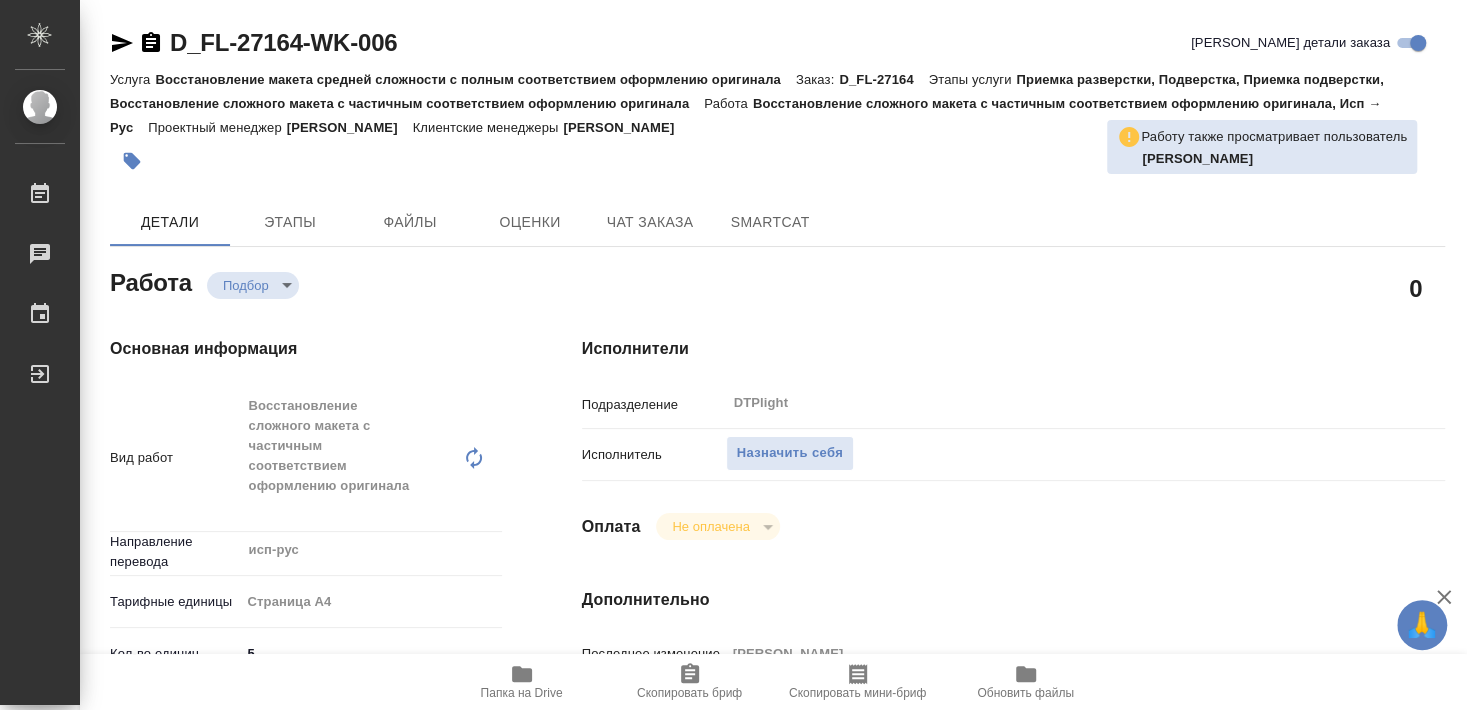 type on "x" 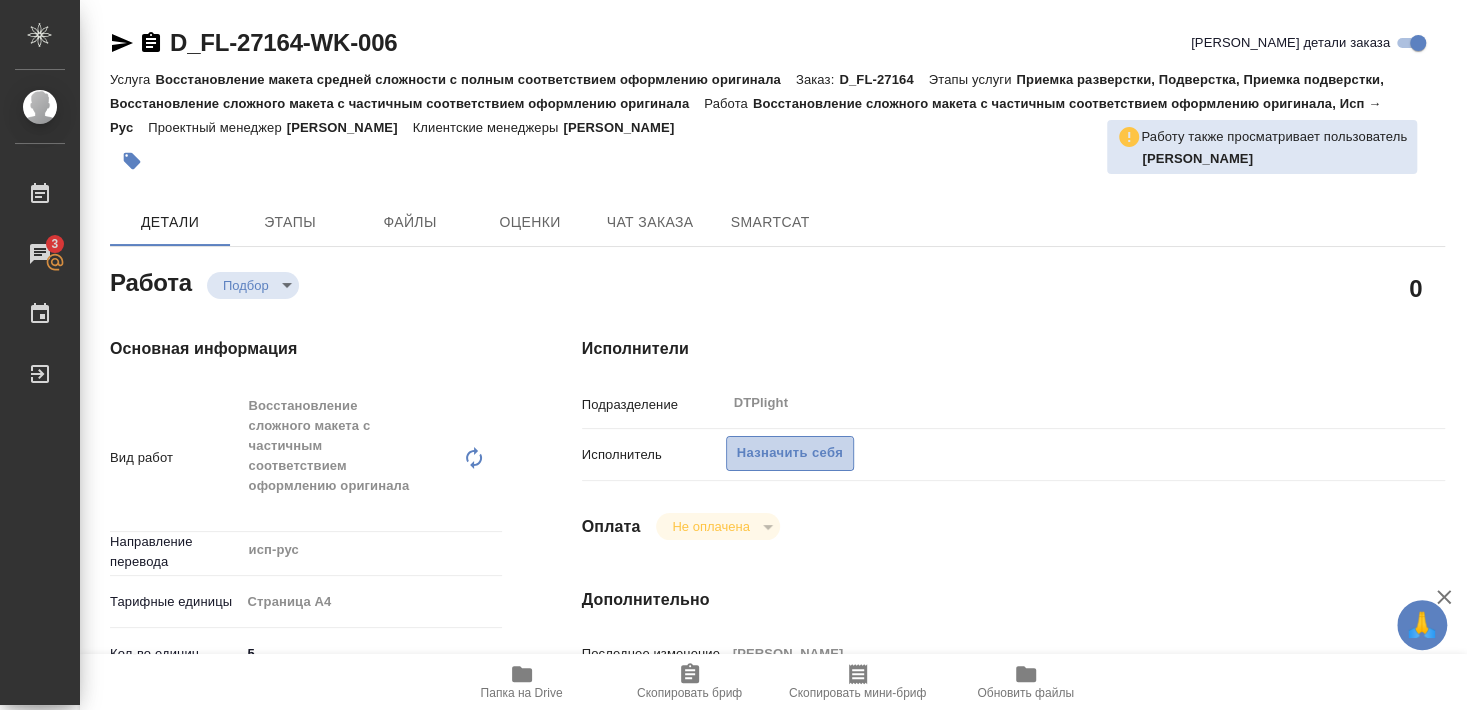 click on "Назначить себя" at bounding box center [790, 453] 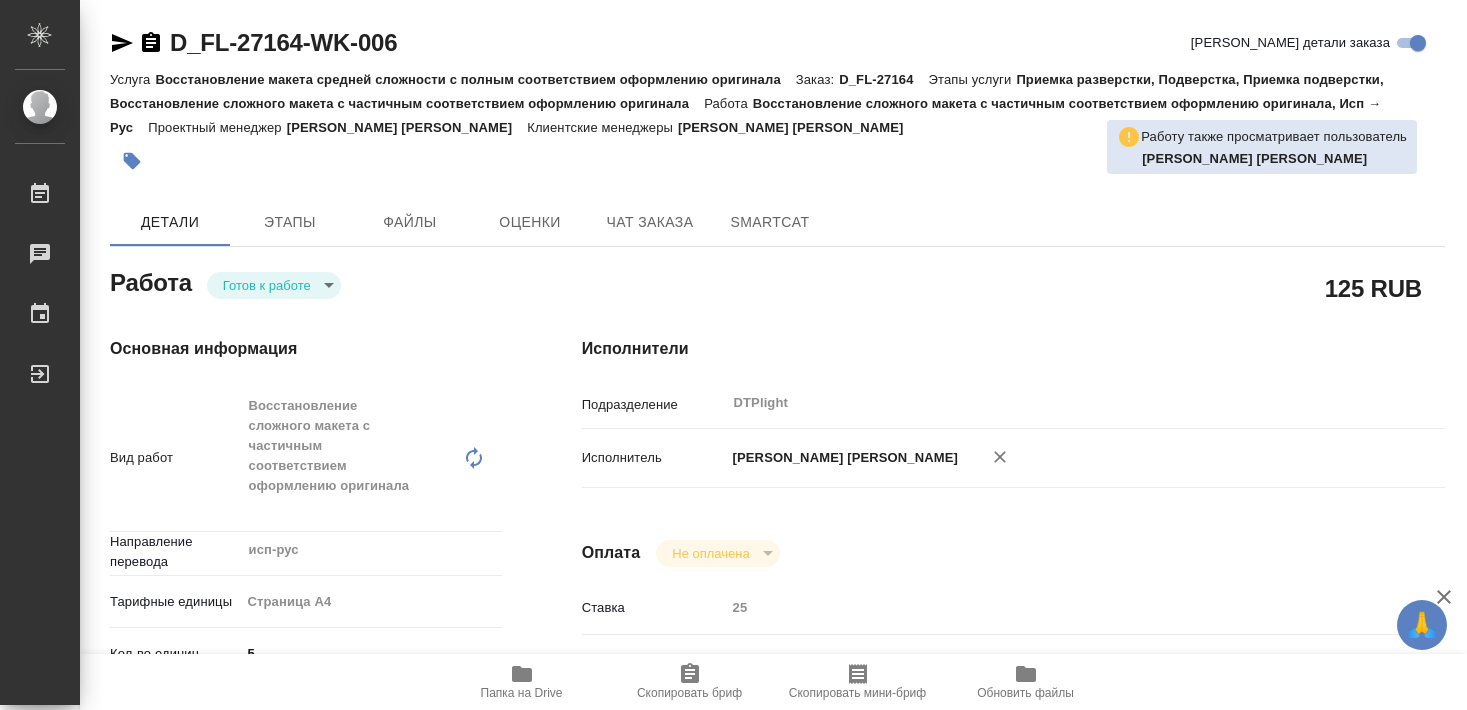 scroll, scrollTop: 0, scrollLeft: 0, axis: both 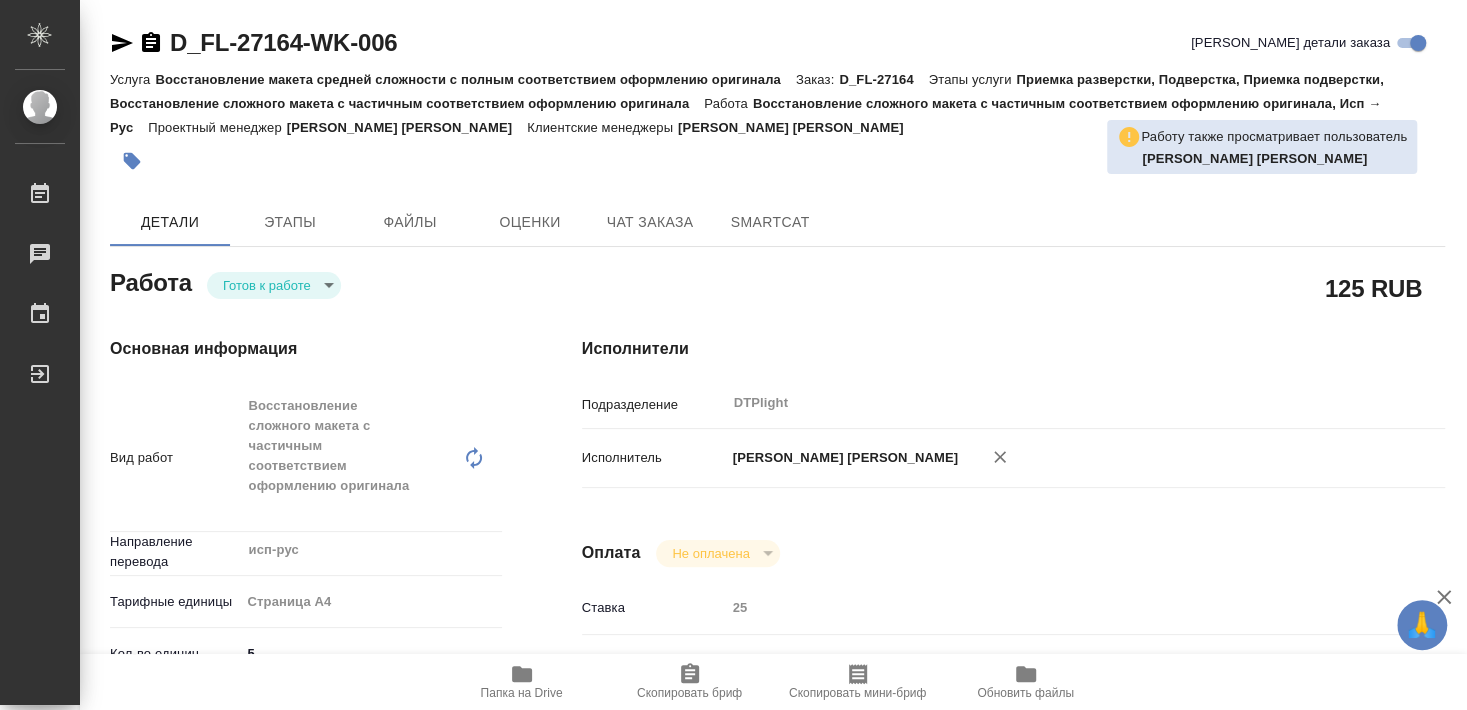 click on "Папка на Drive" at bounding box center [522, 681] 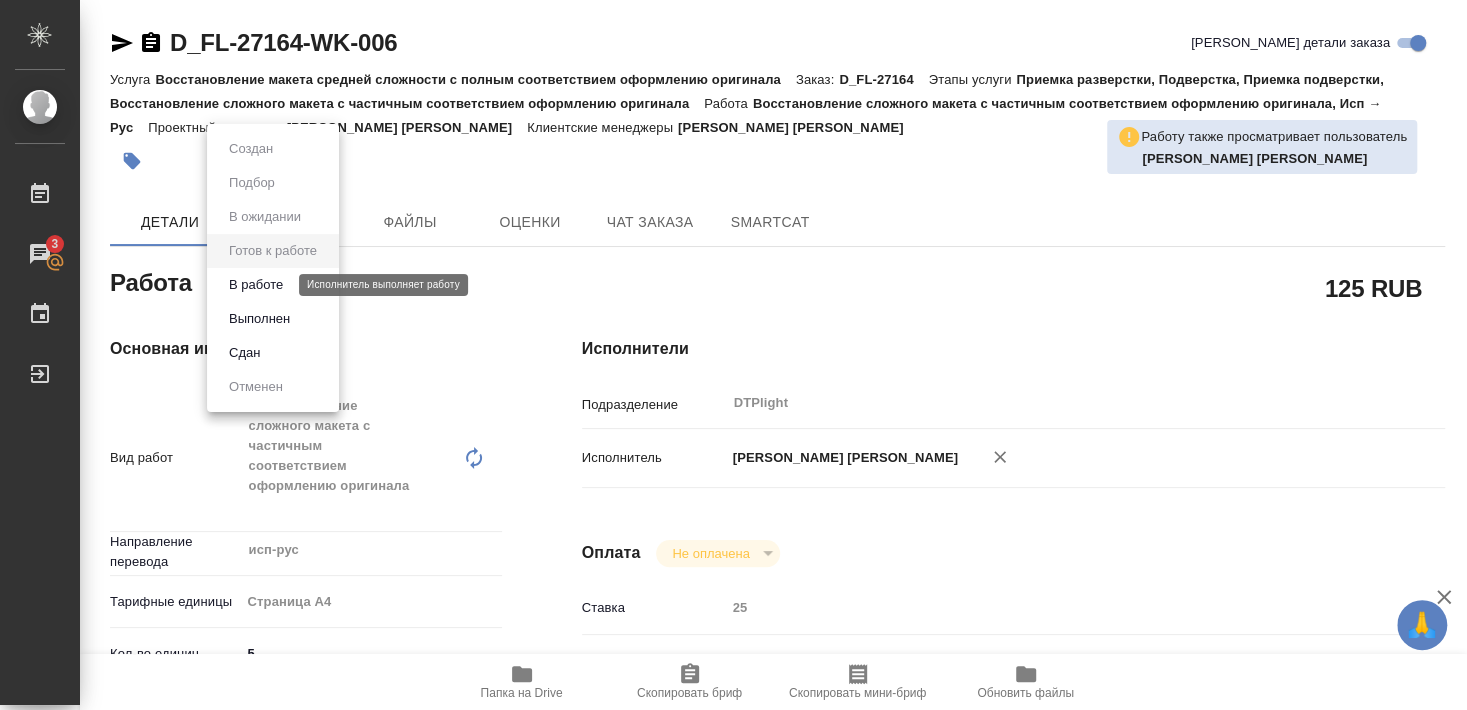 drag, startPoint x: 277, startPoint y: 283, endPoint x: 267, endPoint y: 444, distance: 161.31026 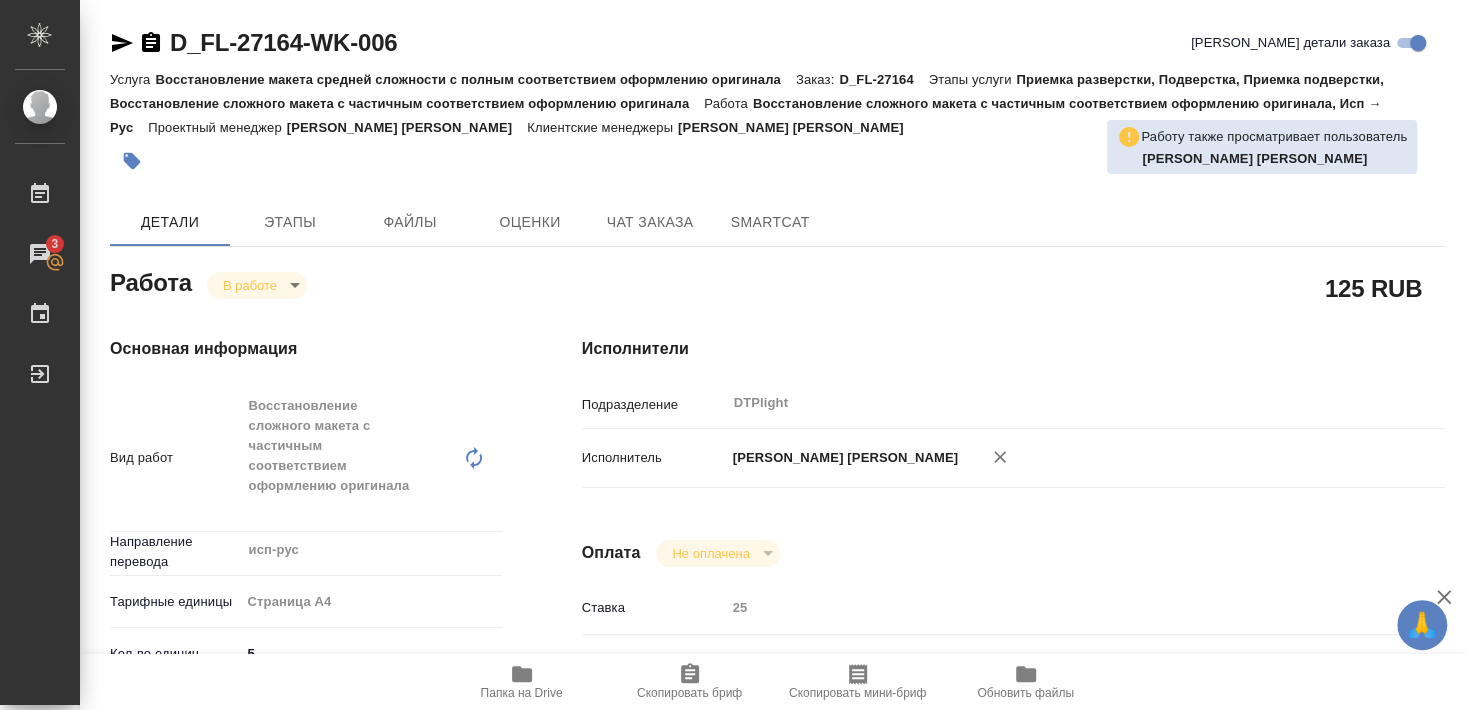 type on "x" 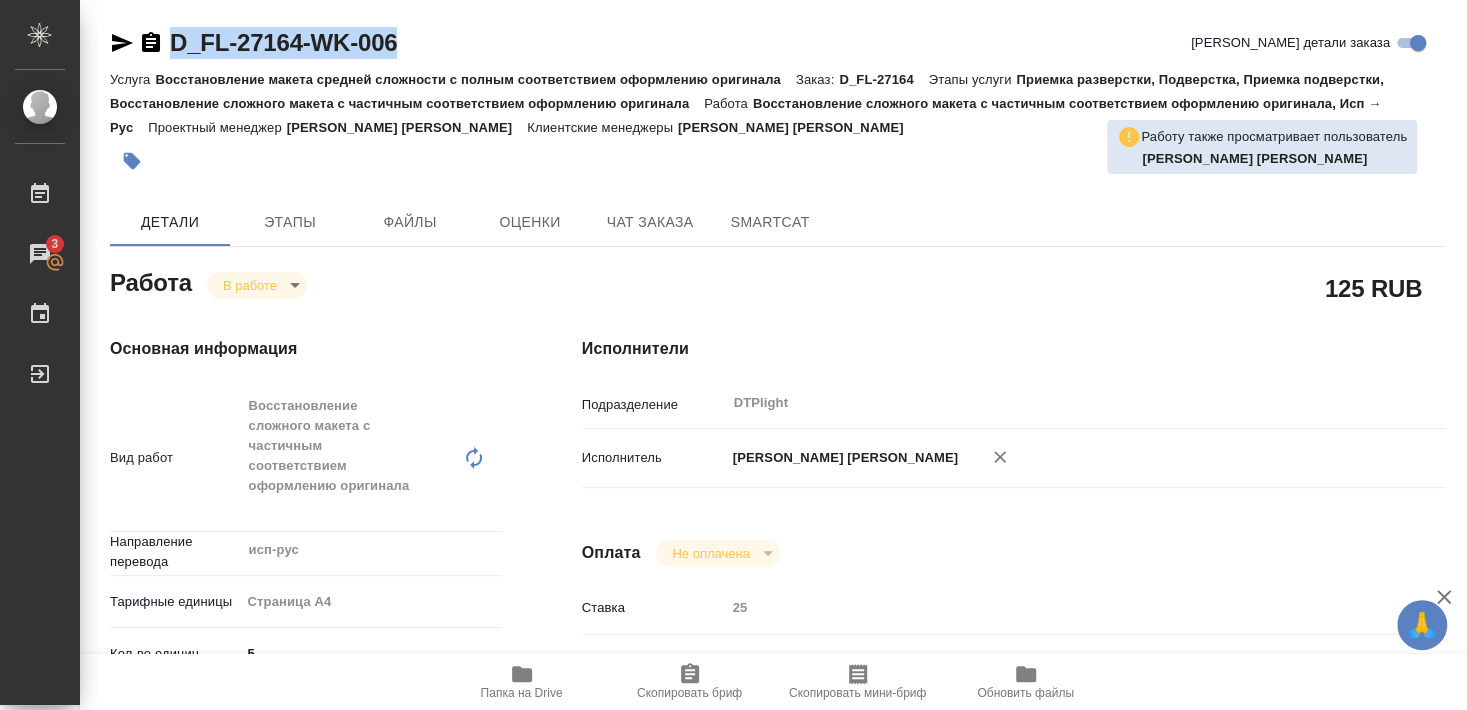 drag, startPoint x: 224, startPoint y: 60, endPoint x: 424, endPoint y: 44, distance: 200.63898 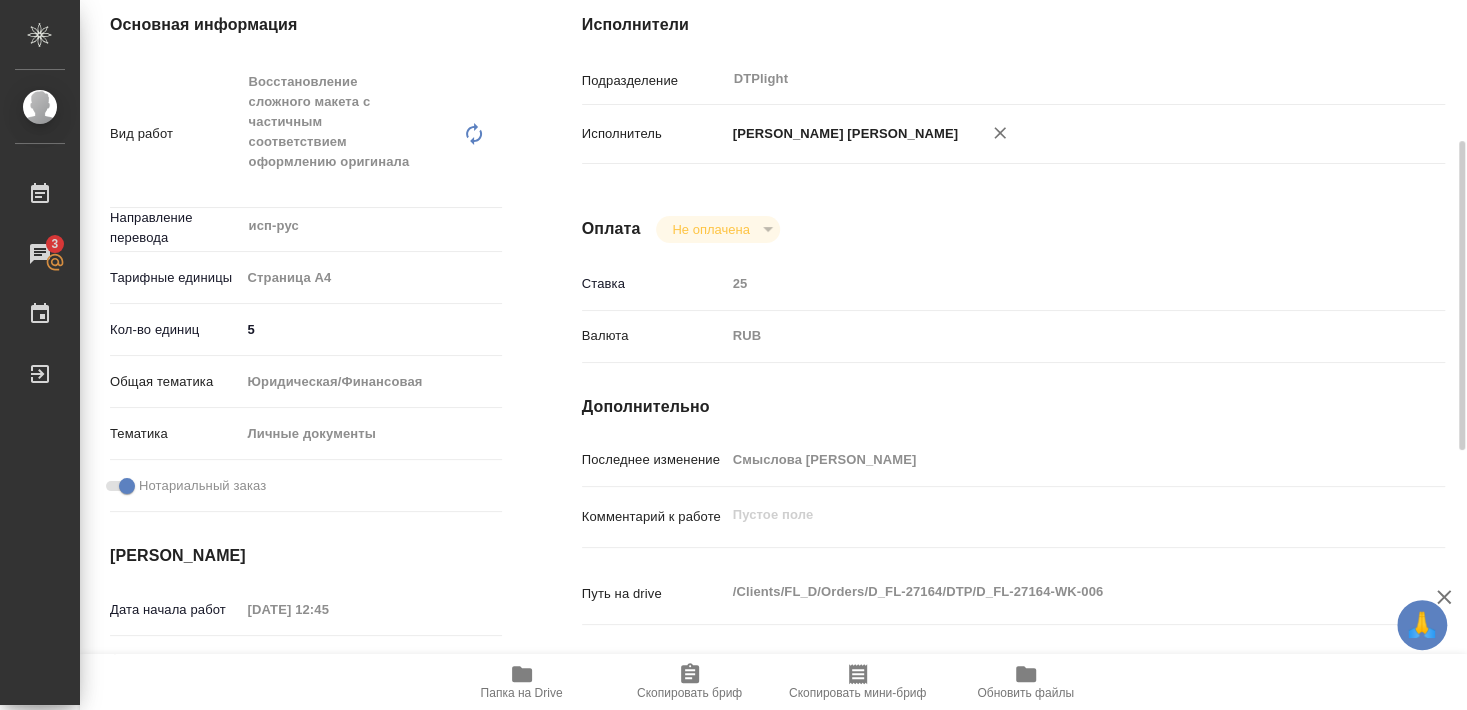 scroll, scrollTop: 432, scrollLeft: 0, axis: vertical 